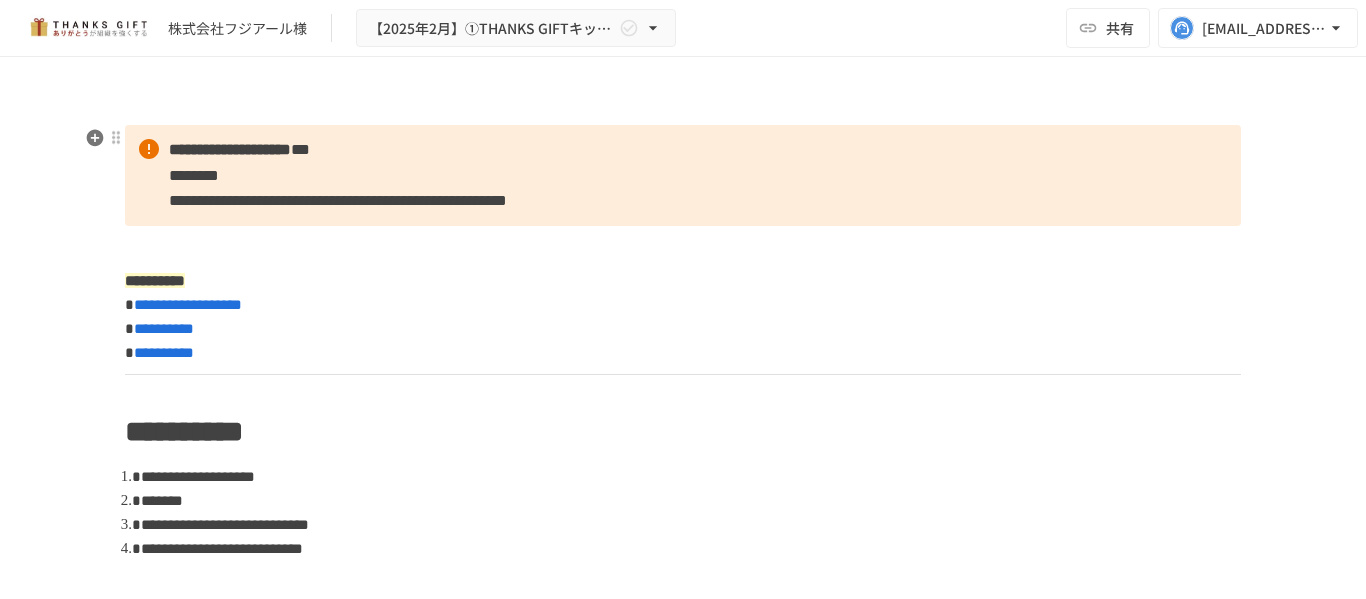 scroll, scrollTop: 0, scrollLeft: 0, axis: both 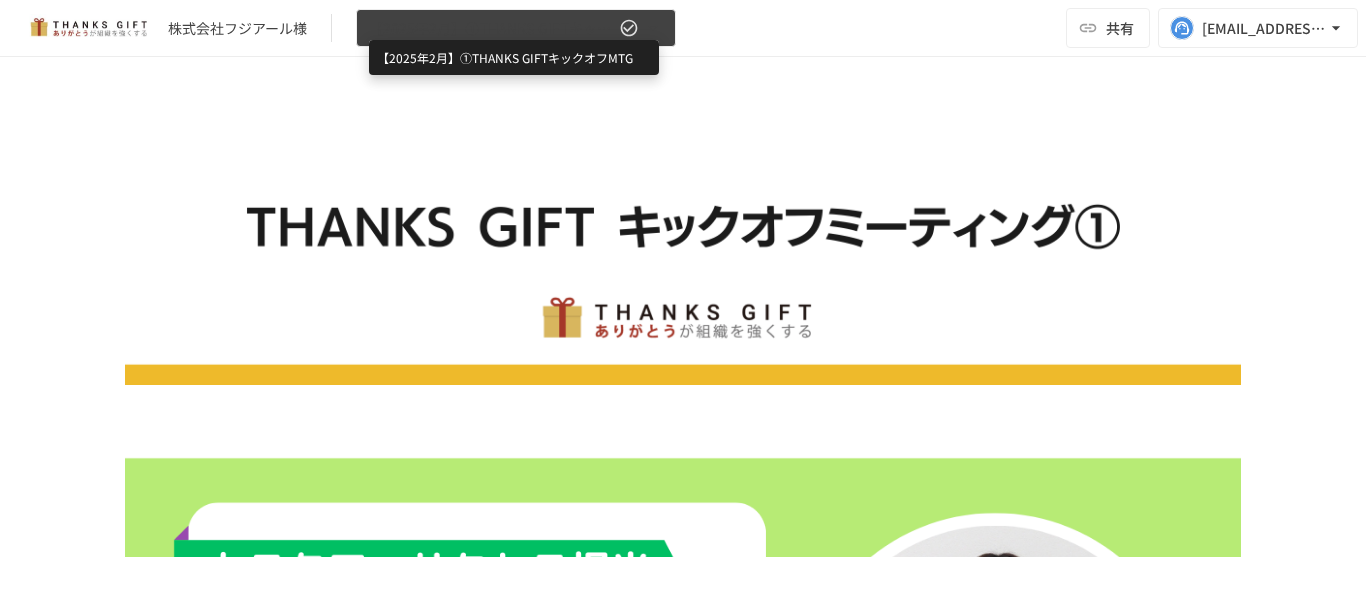 click on "【2025年2月】①THANKS GIFTキックオフMTG" at bounding box center [492, 28] 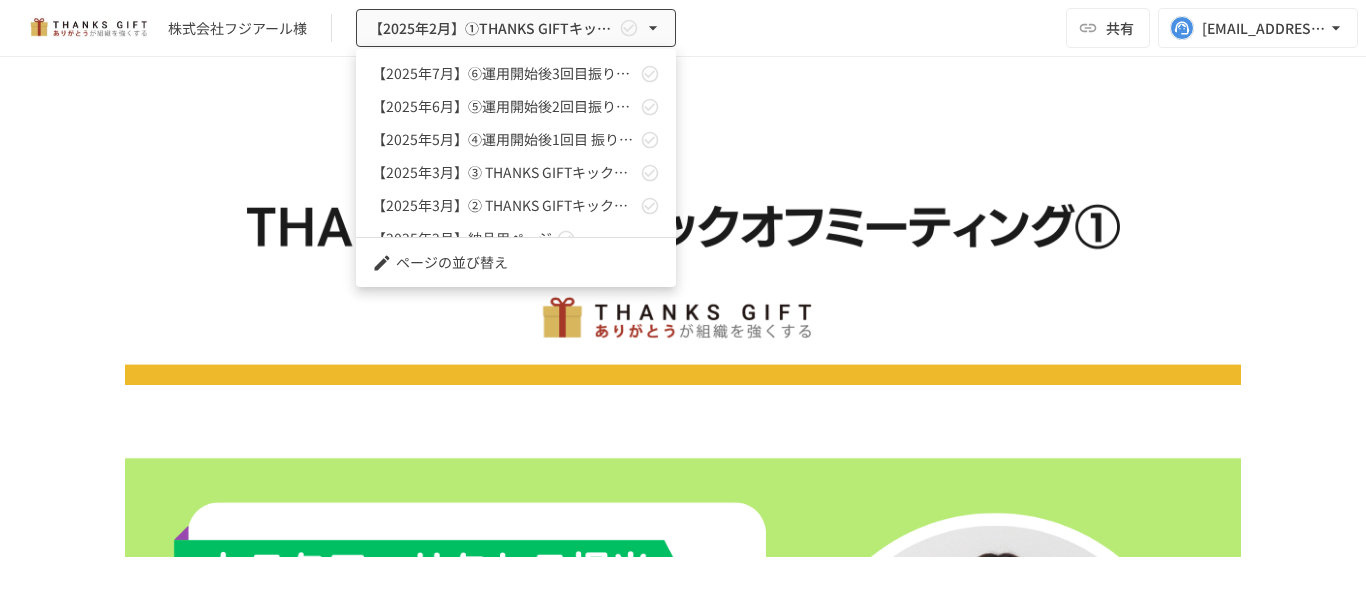 click on "【2025年7月】⑥運用開始後3回目振り返りMTG" at bounding box center (516, 73) 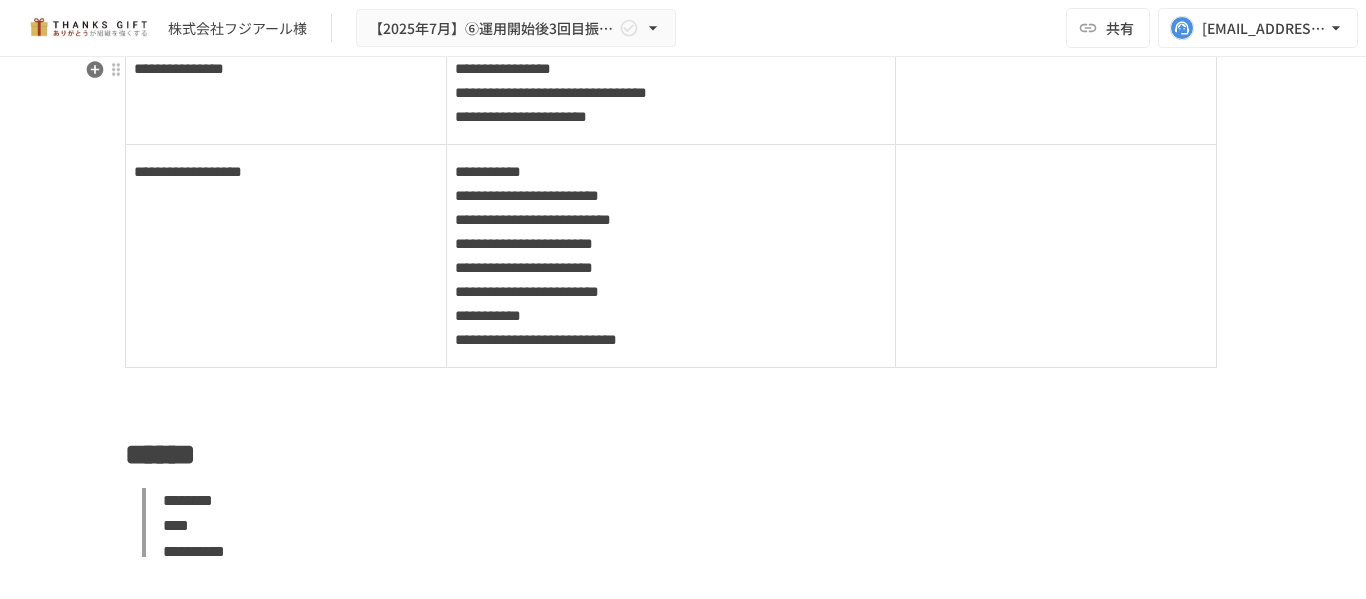 scroll, scrollTop: 2300, scrollLeft: 0, axis: vertical 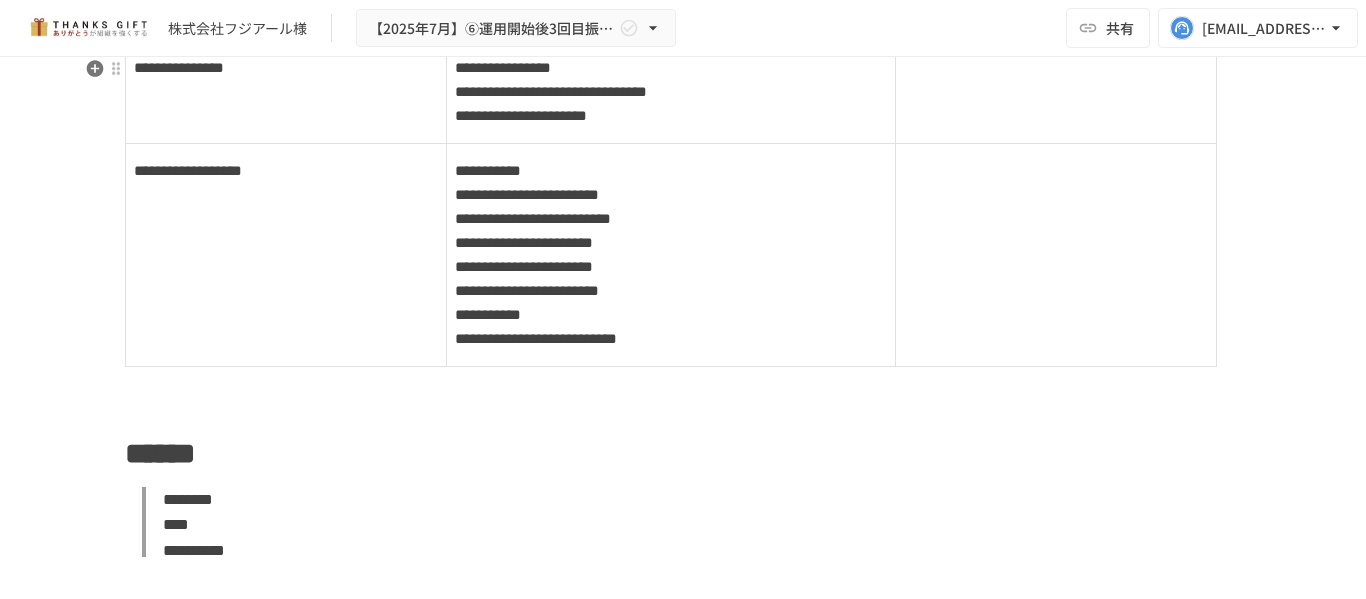 click on "**********" at bounding box center [671, 175] 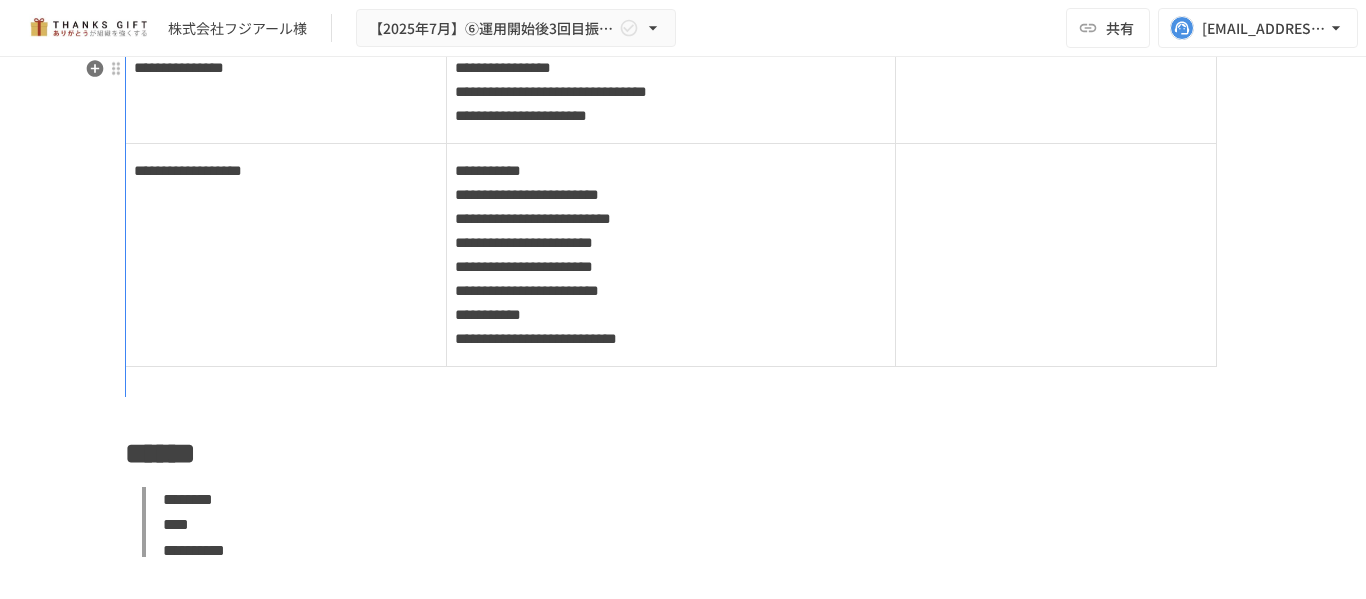 click at bounding box center [446, 255] 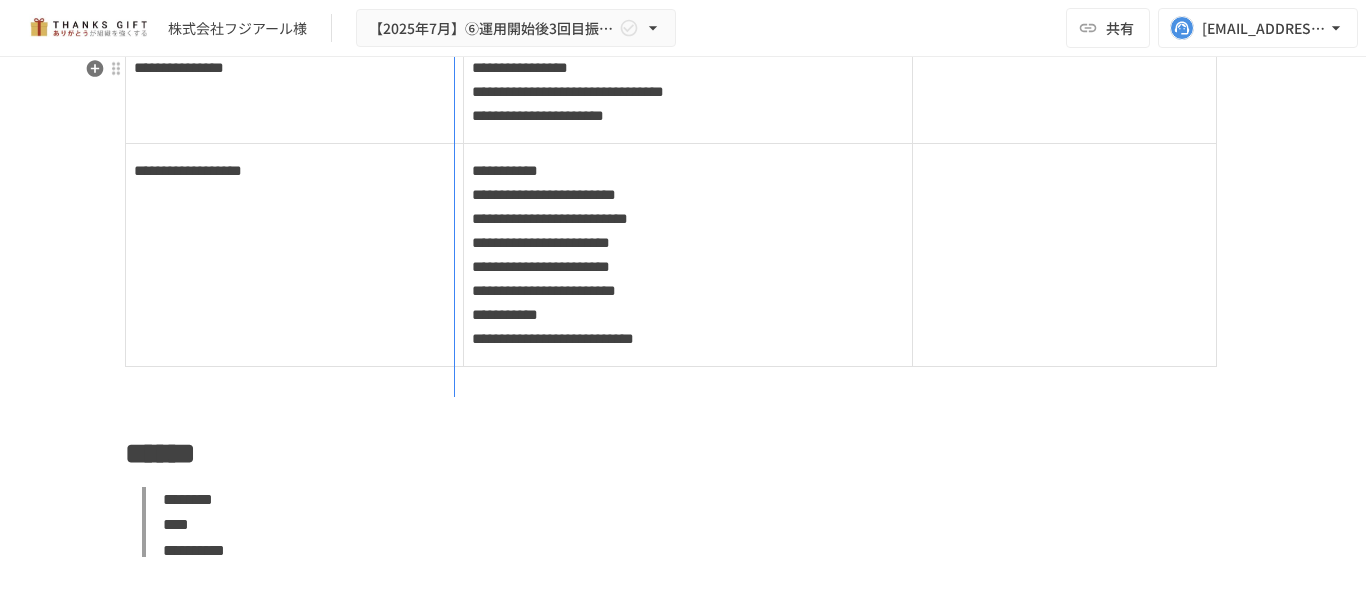 drag, startPoint x: 455, startPoint y: 254, endPoint x: 446, endPoint y: 248, distance: 10.816654 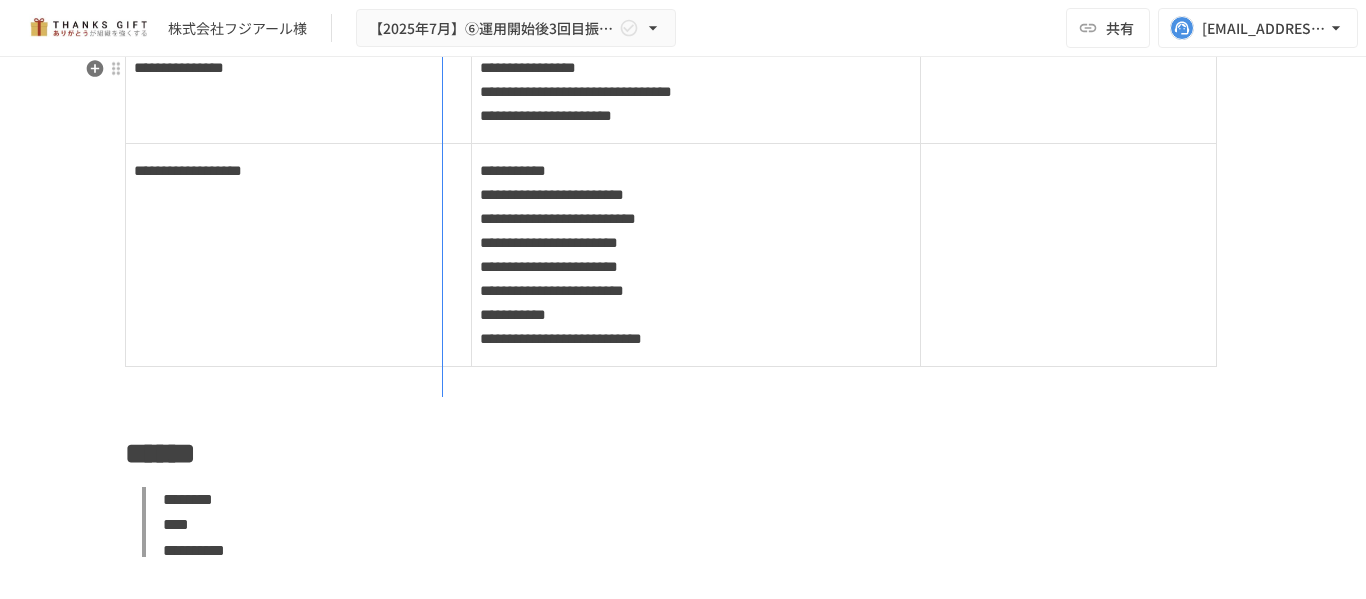 drag, startPoint x: 464, startPoint y: 257, endPoint x: 419, endPoint y: 256, distance: 45.01111 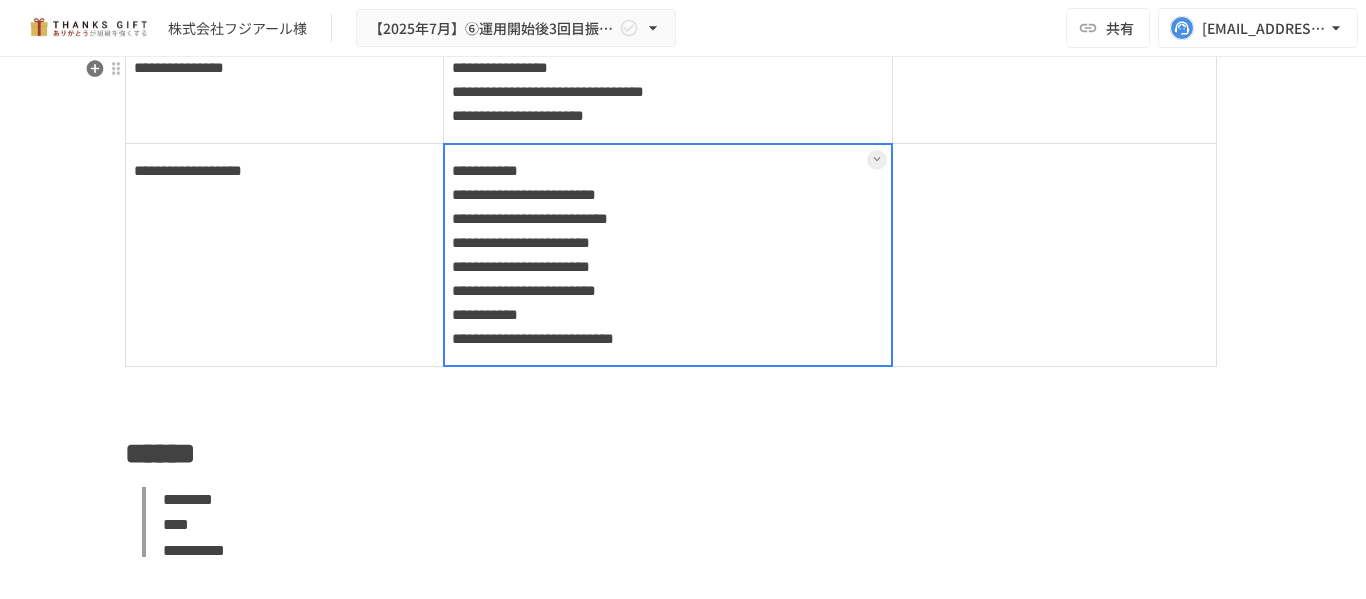 click on "**********" at bounding box center [668, 254] 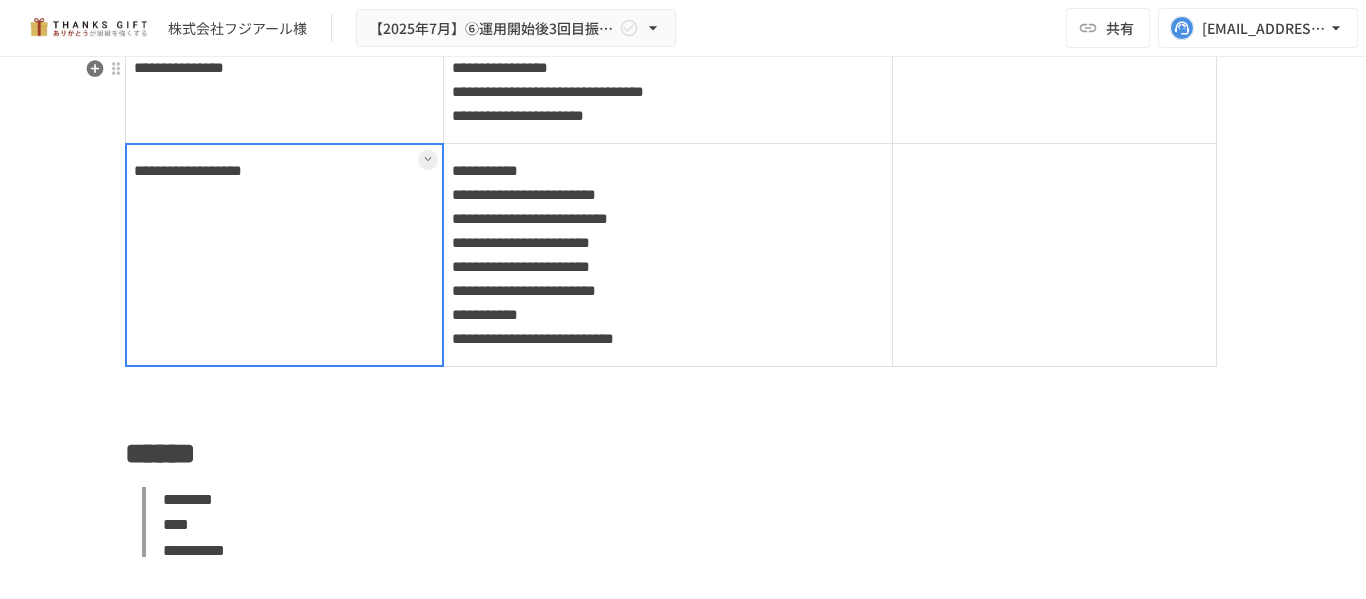click on "**********" at bounding box center [285, 254] 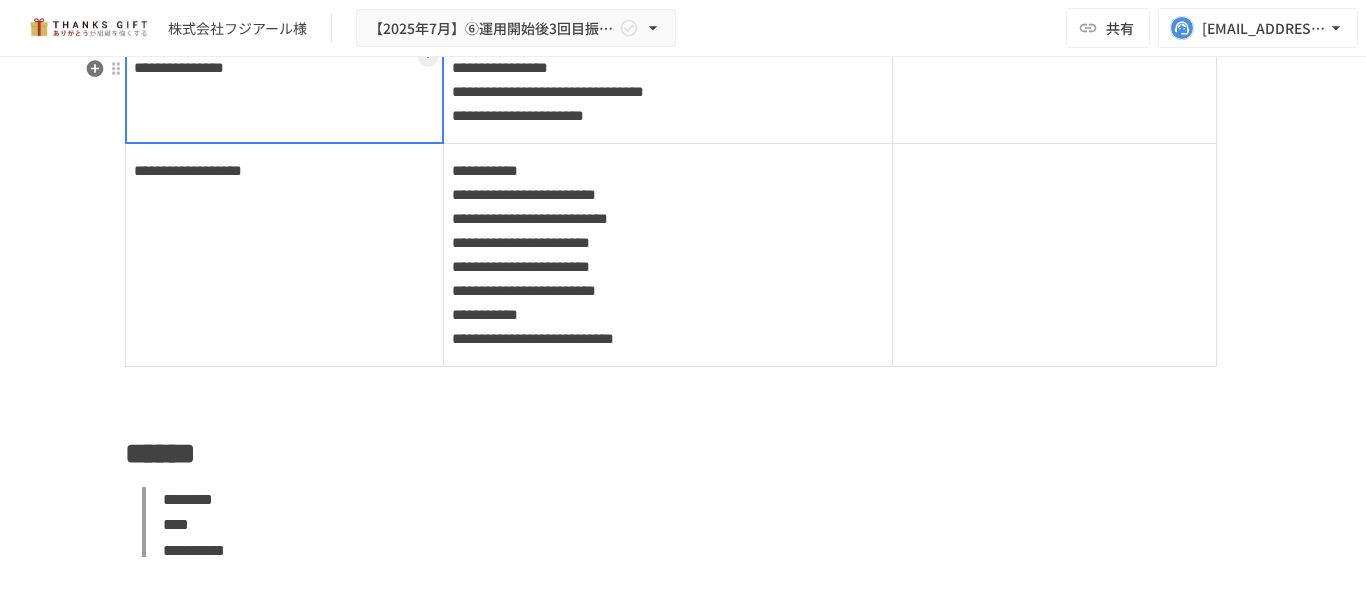 click on "**********" at bounding box center (285, 91) 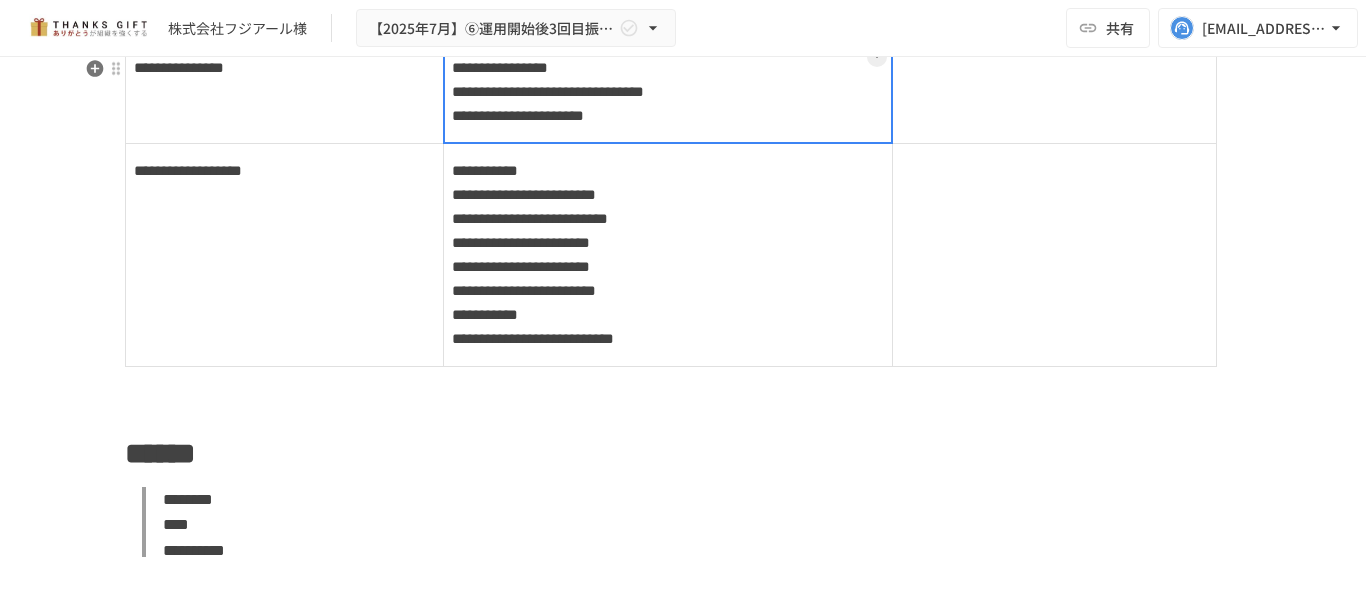 click on "**********" at bounding box center (668, 91) 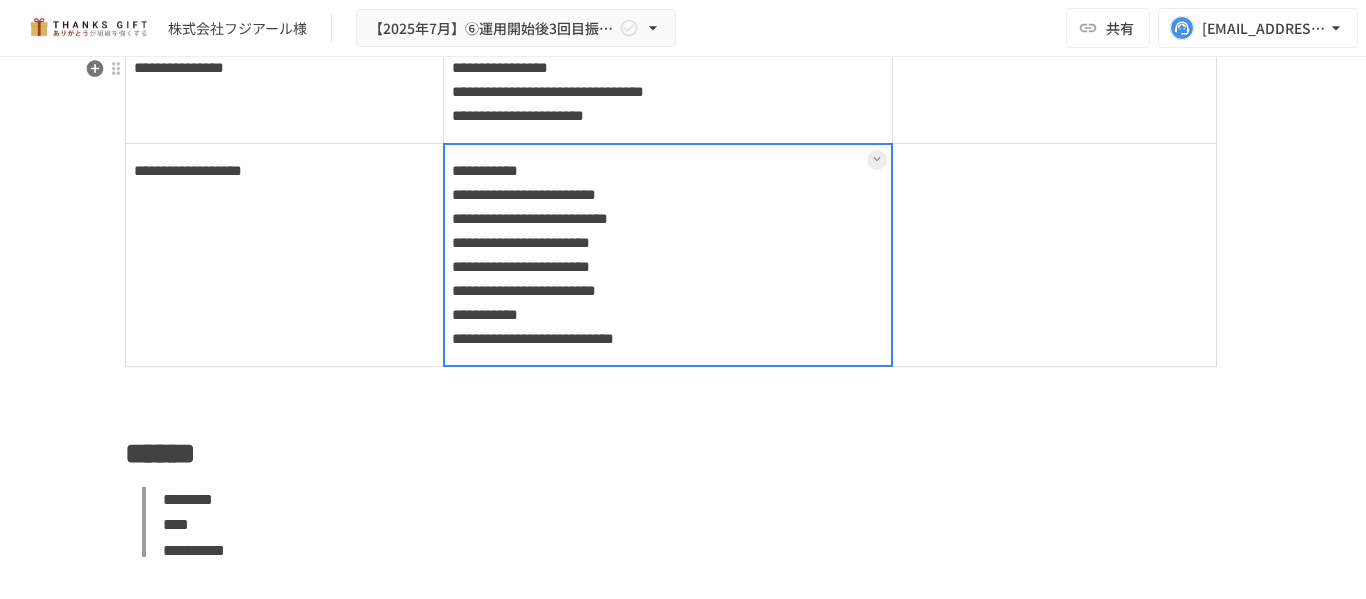 click on "**********" at bounding box center (668, 254) 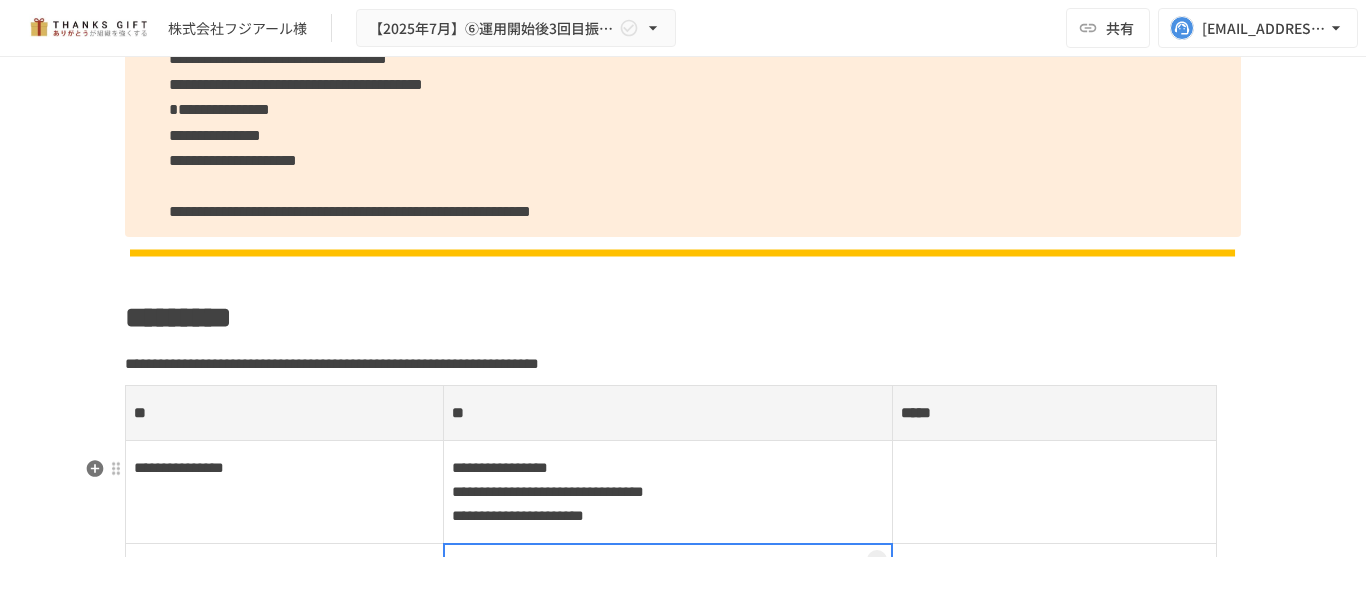 scroll, scrollTop: 1766, scrollLeft: 0, axis: vertical 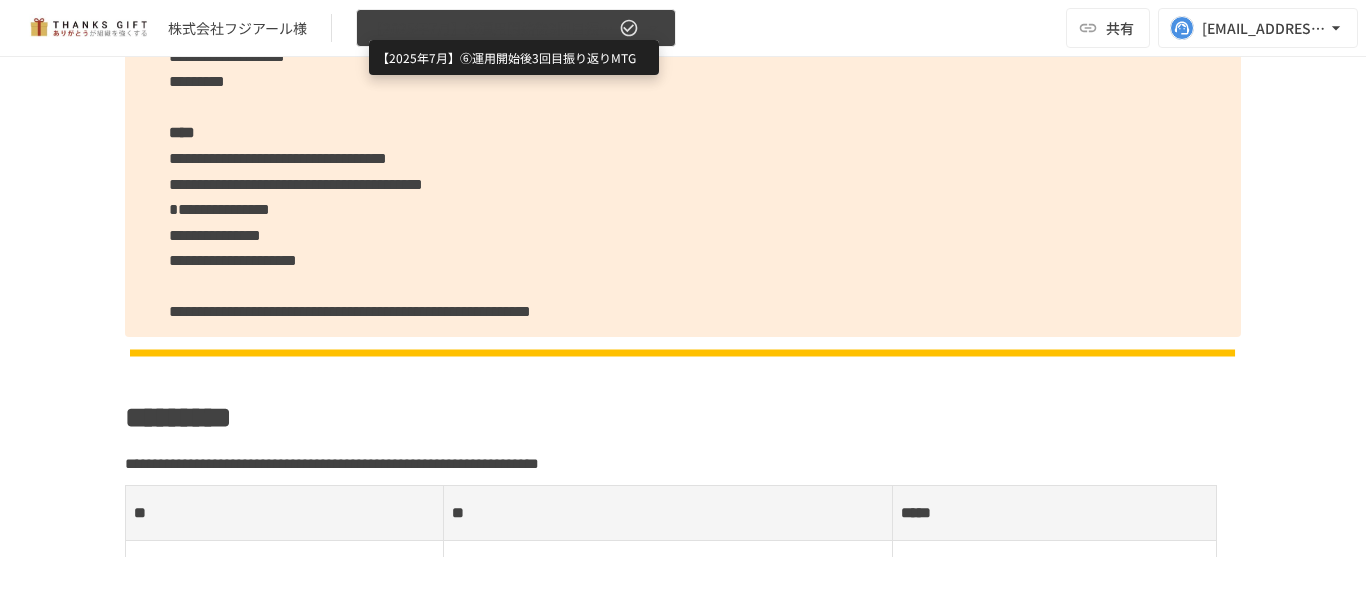 click on "【2025年7月】⑥運用開始後3回目振り返りMTG" at bounding box center [492, 28] 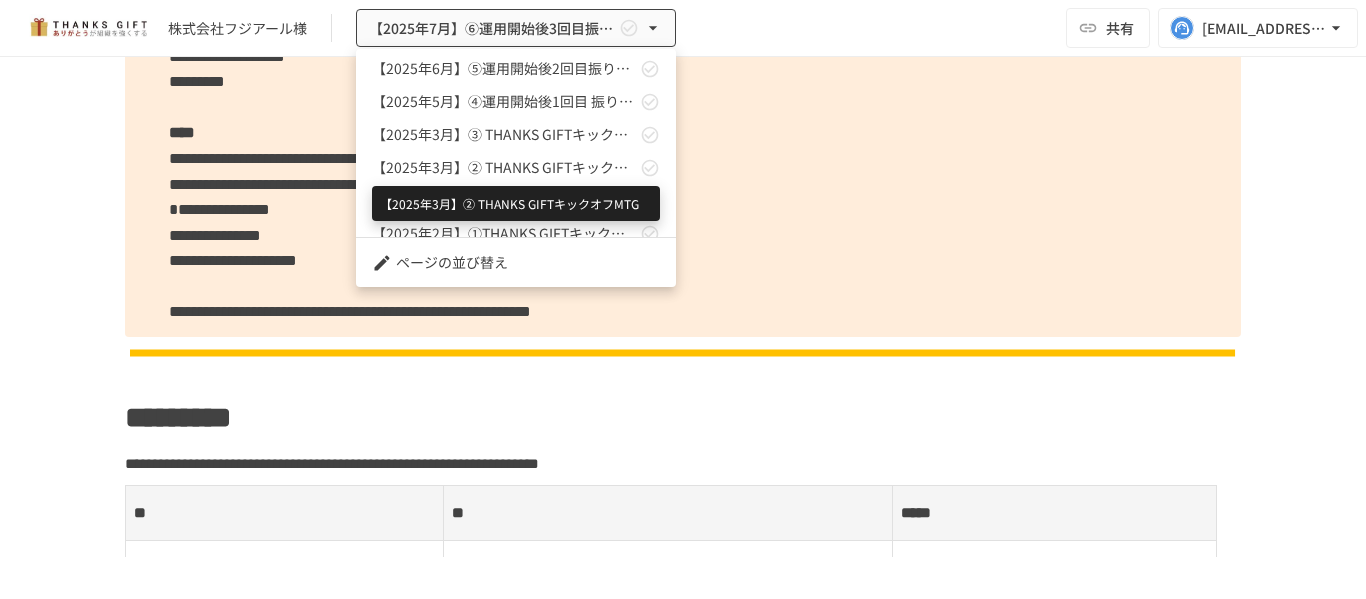 scroll, scrollTop: 55, scrollLeft: 0, axis: vertical 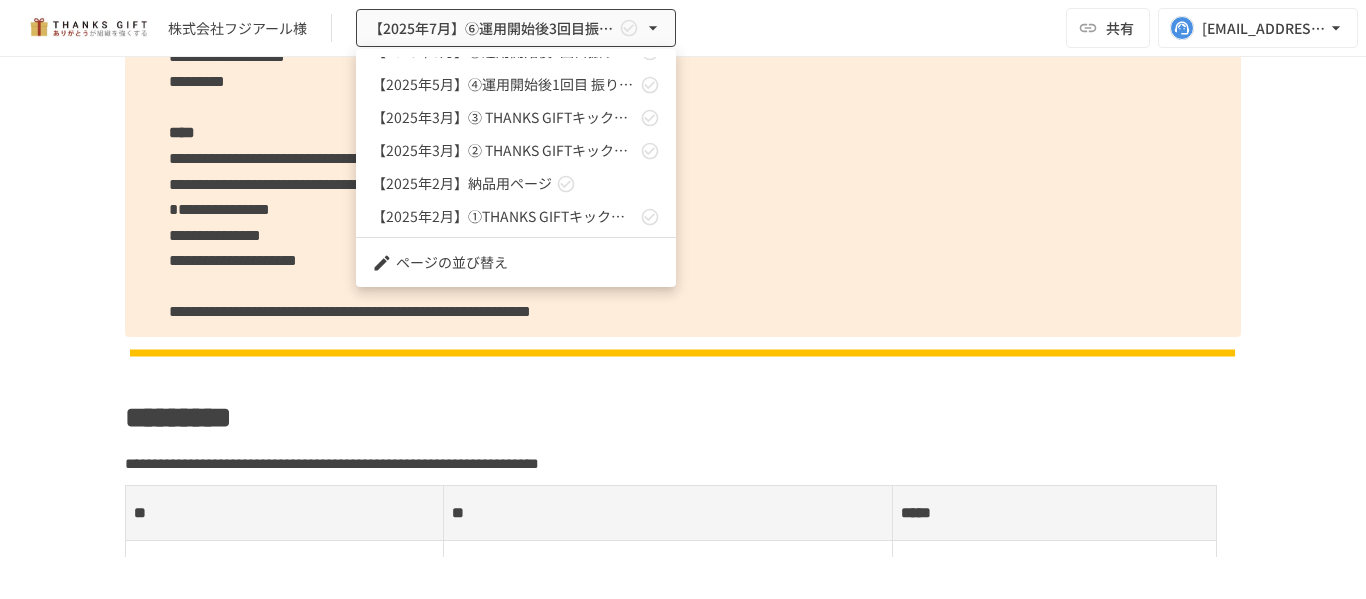 click on "【2025年2月】①THANKS GIFTキックオフMTG" at bounding box center (516, 216) 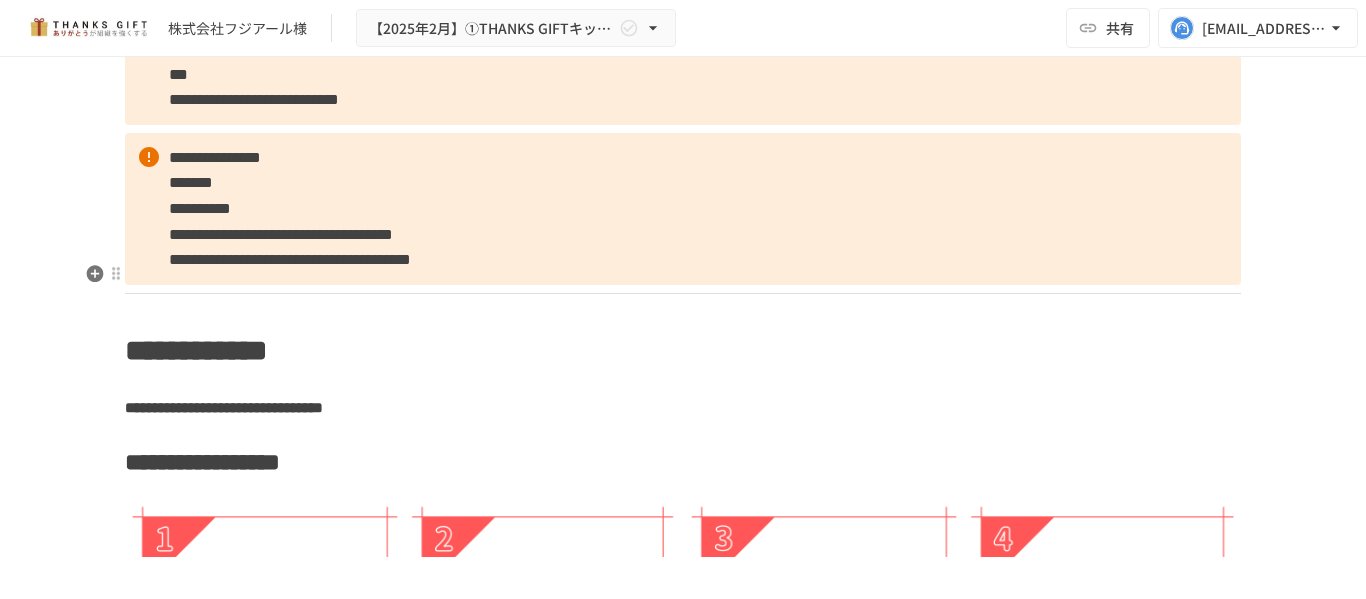 scroll, scrollTop: 4639, scrollLeft: 0, axis: vertical 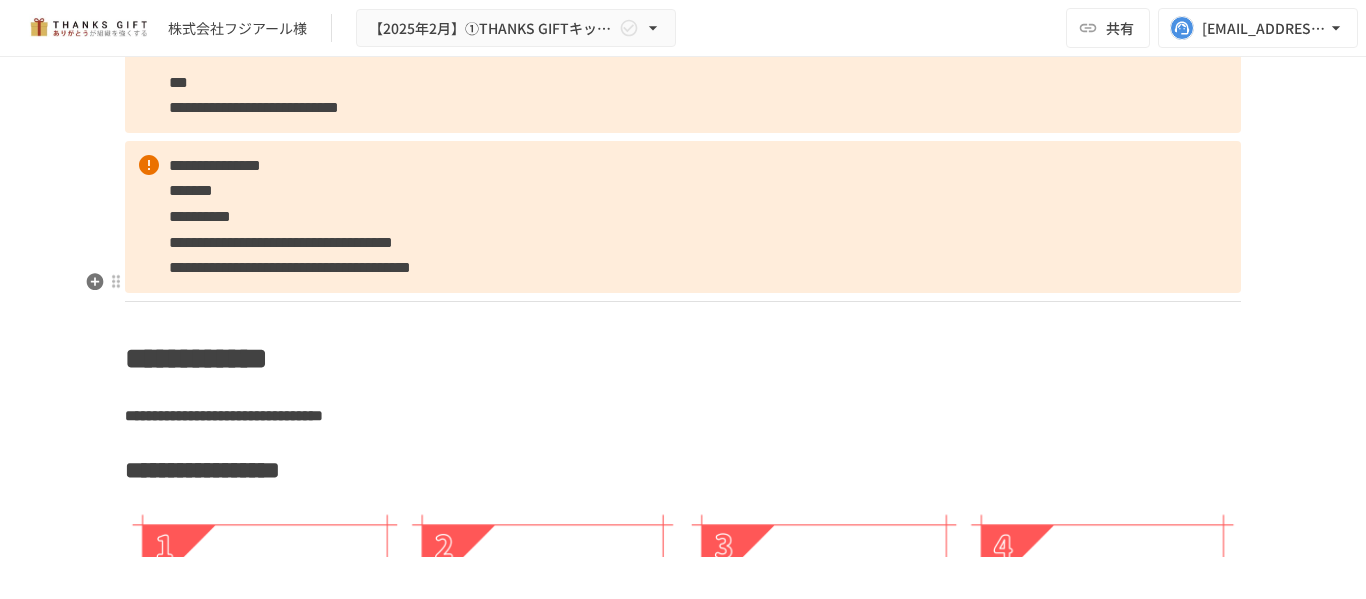 drag, startPoint x: 835, startPoint y: 373, endPoint x: 819, endPoint y: 371, distance: 16.124516 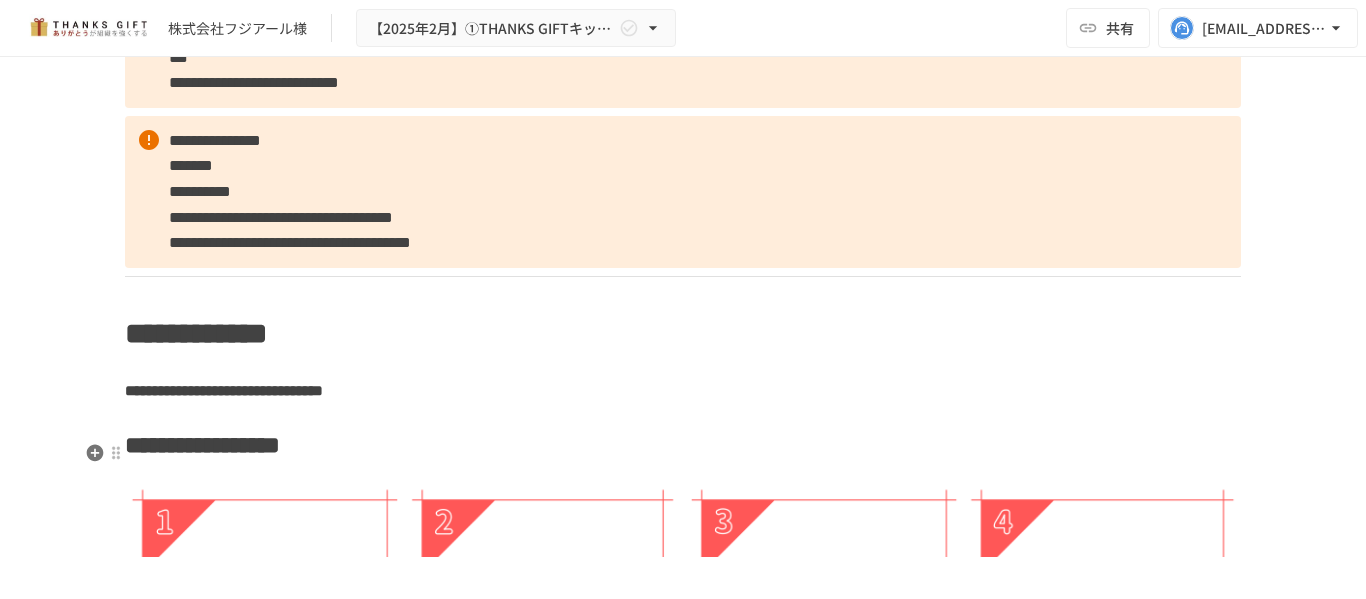 scroll, scrollTop: 4639, scrollLeft: 0, axis: vertical 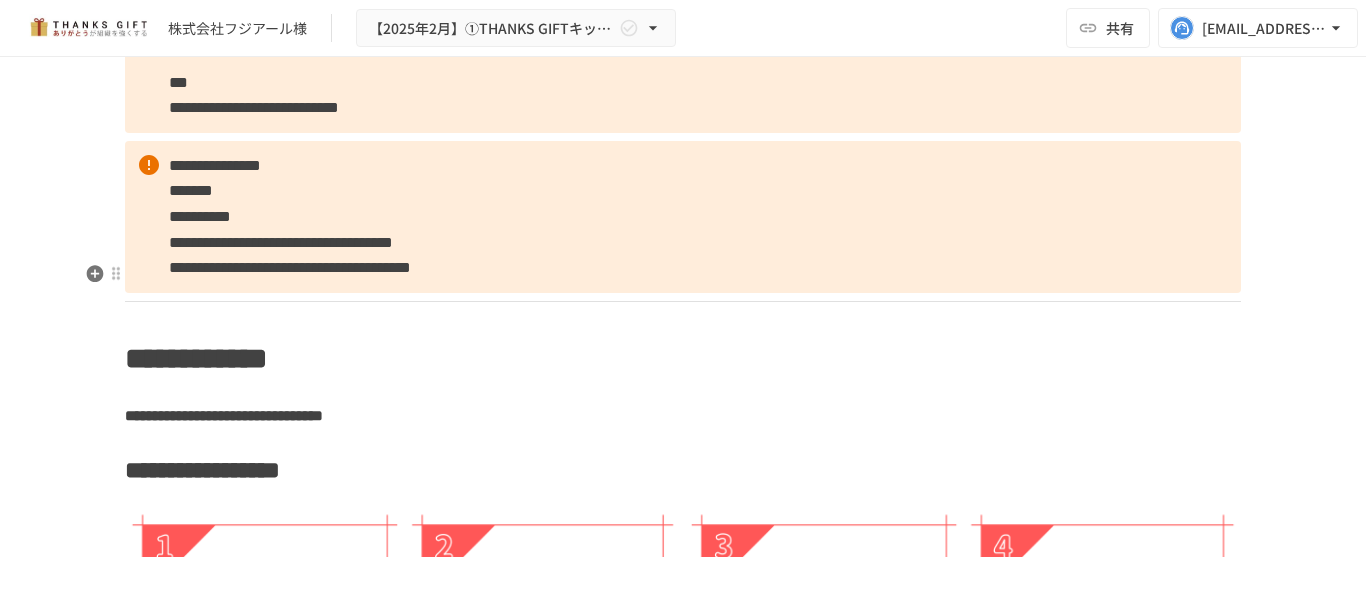 click on "**********" at bounding box center (683, 217) 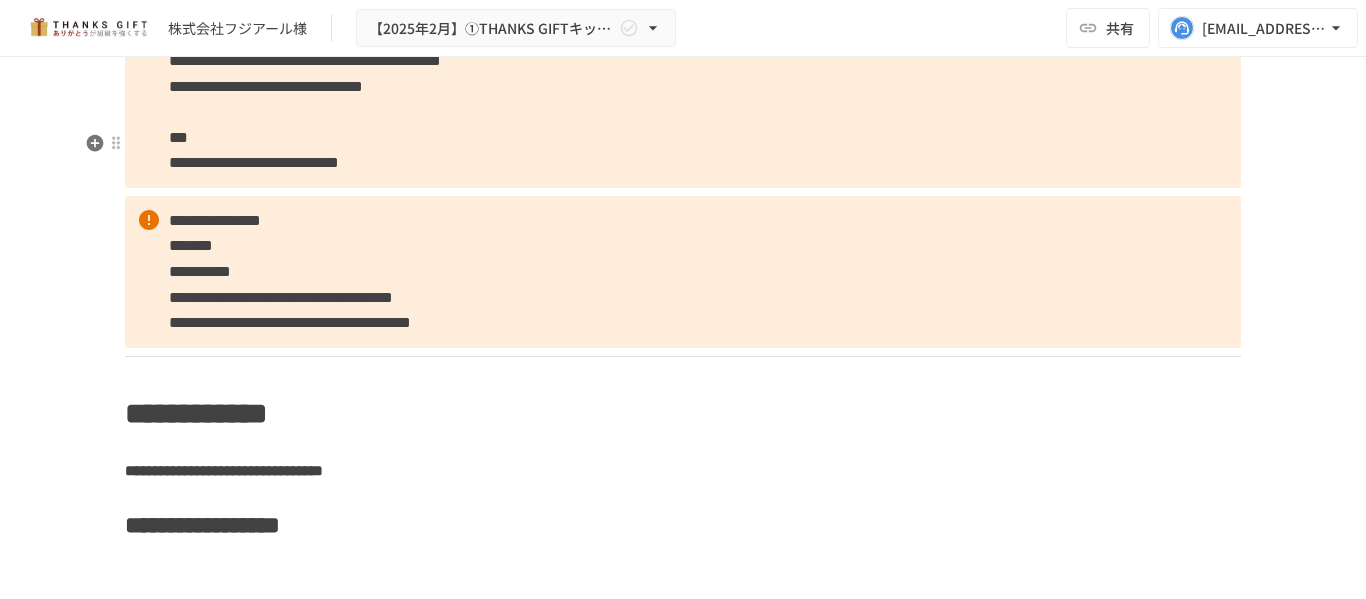 scroll, scrollTop: 4539, scrollLeft: 0, axis: vertical 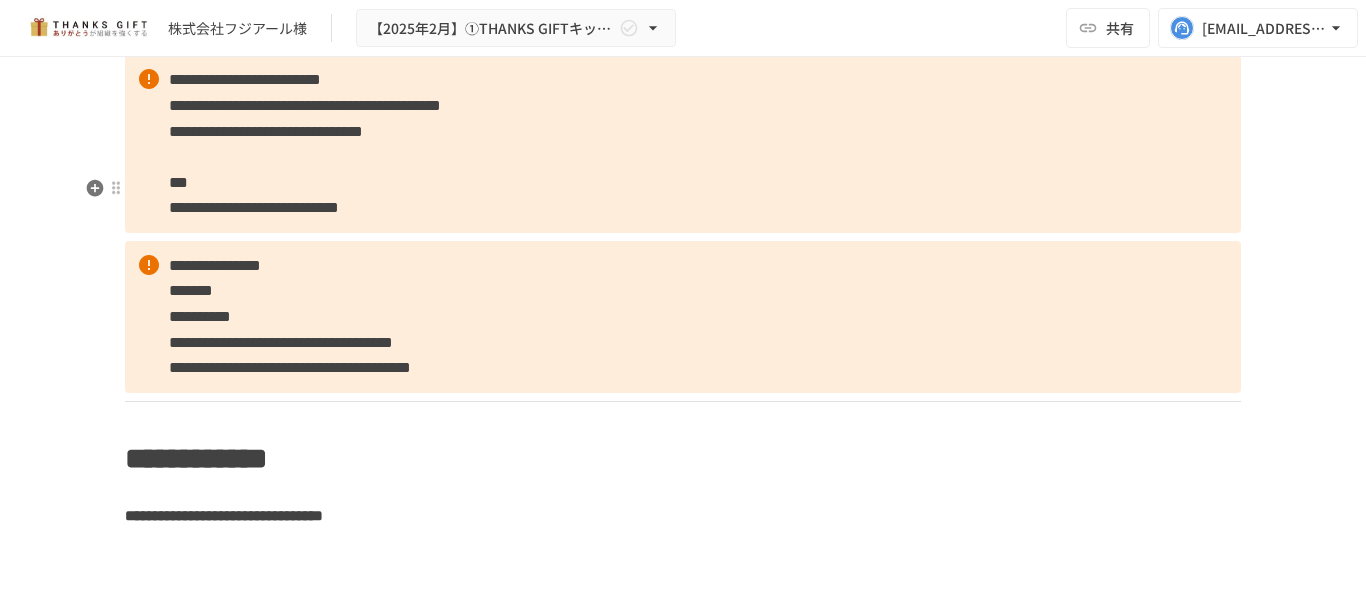 click on "**********" at bounding box center (683, 144) 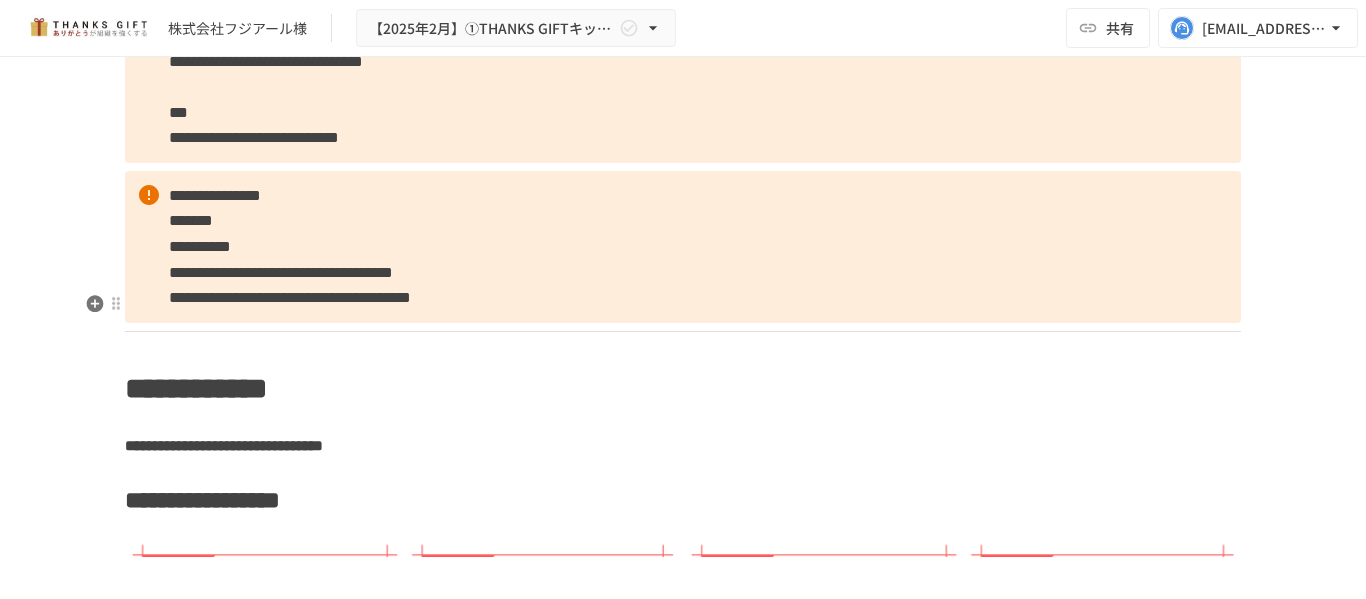 scroll, scrollTop: 4639, scrollLeft: 0, axis: vertical 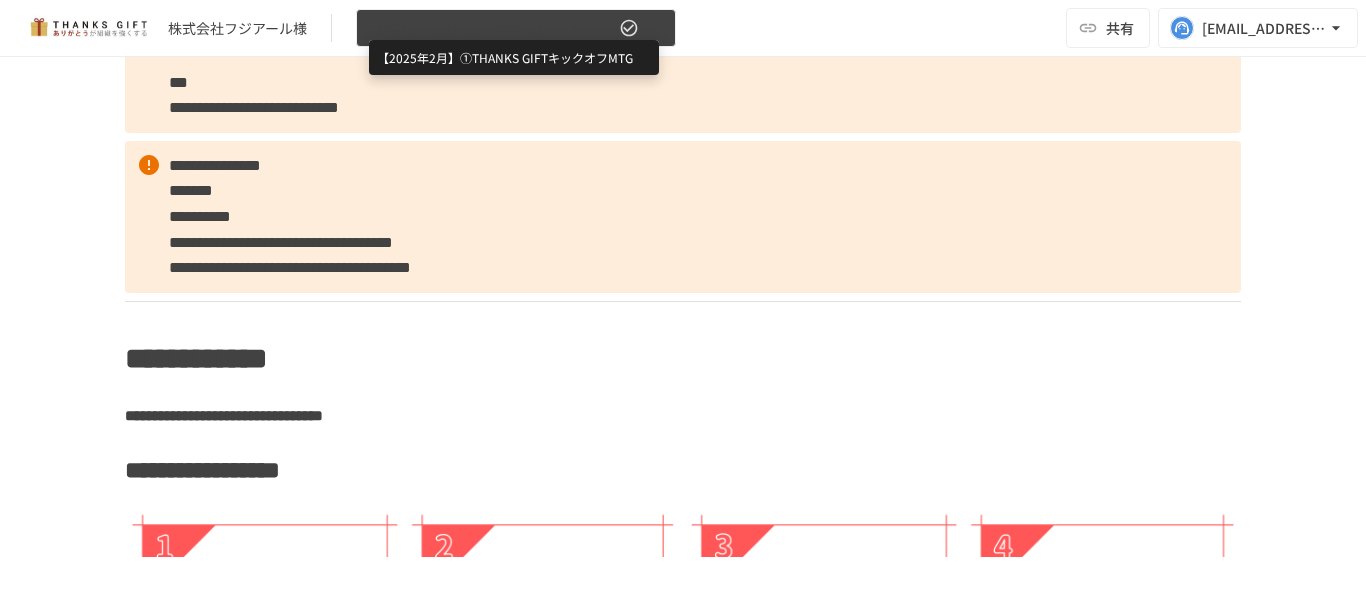 click on "【2025年2月】①THANKS GIFTキックオフMTG" at bounding box center (492, 28) 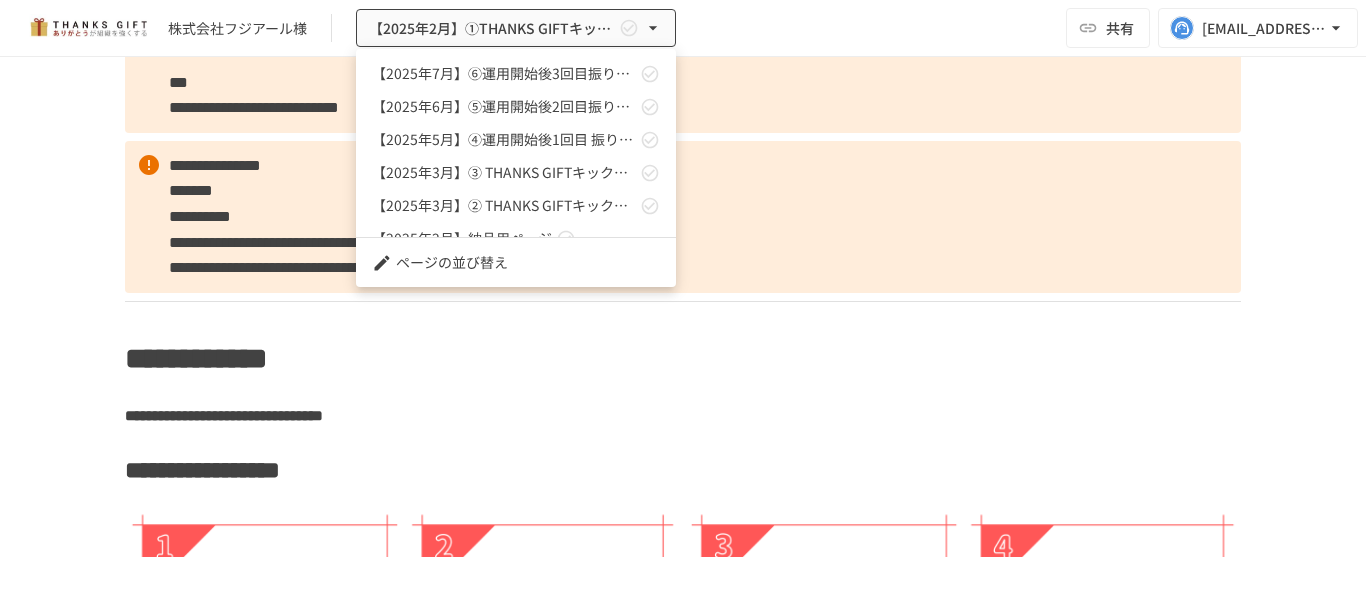 click on "【2025年7月】⑥運用開始後3回目振り返りMTG" at bounding box center (504, 73) 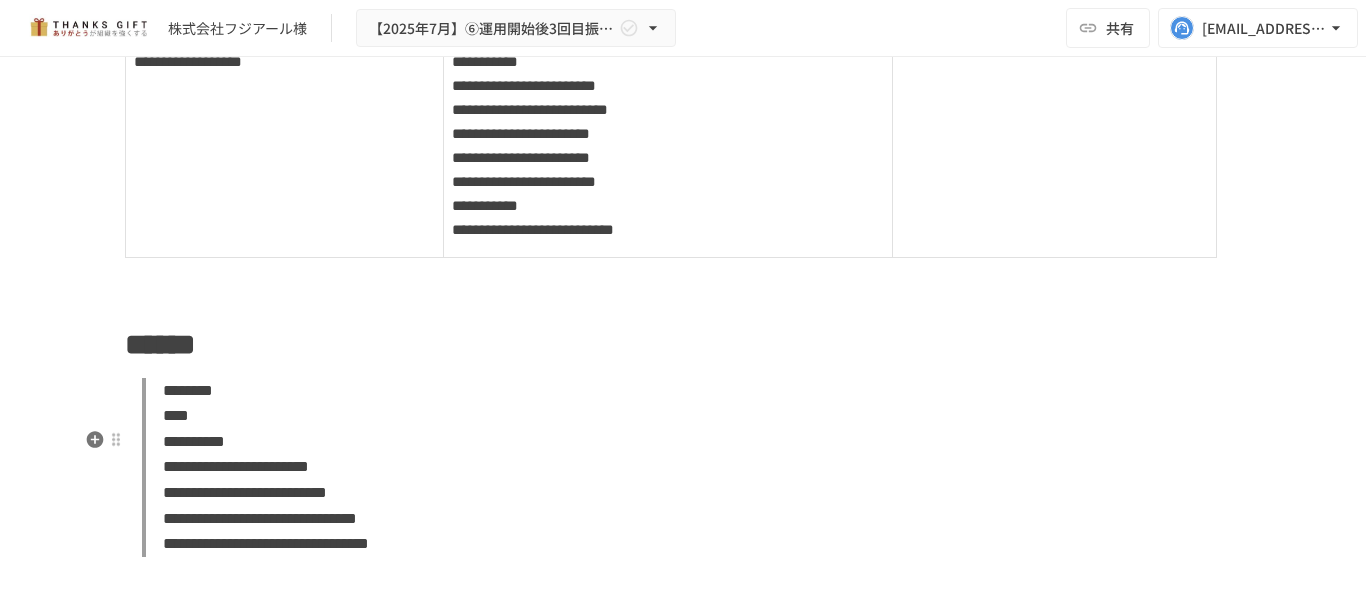 scroll, scrollTop: 2398, scrollLeft: 0, axis: vertical 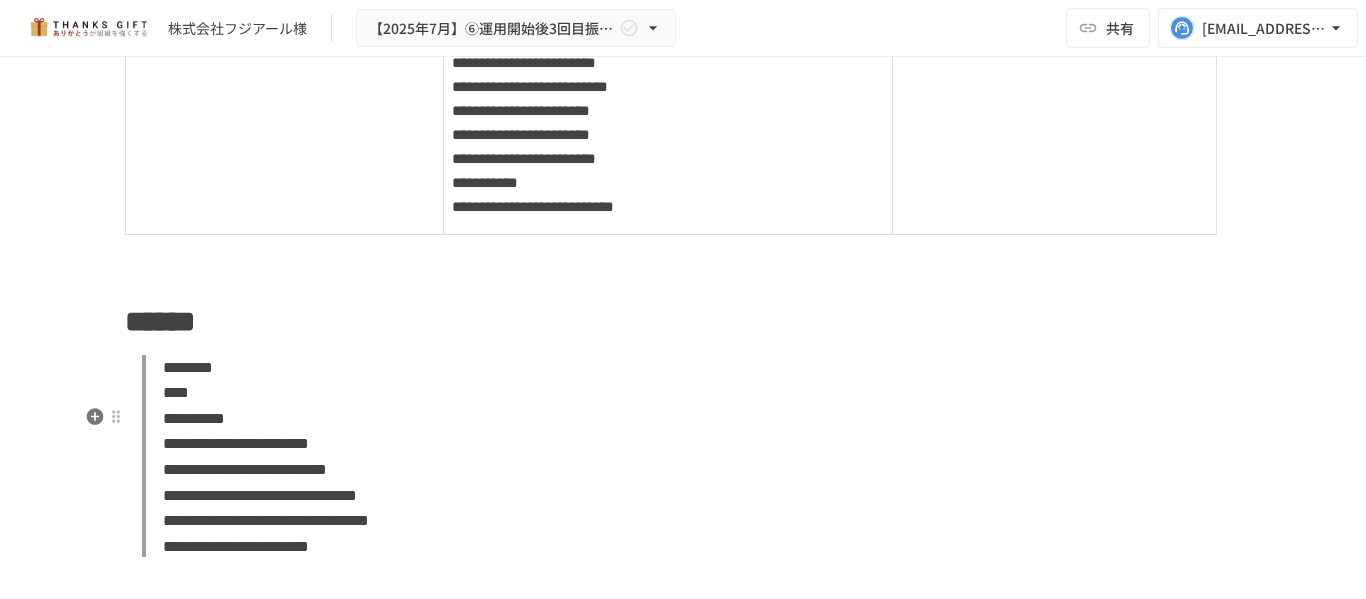 click on "**********" at bounding box center [683, 4774] 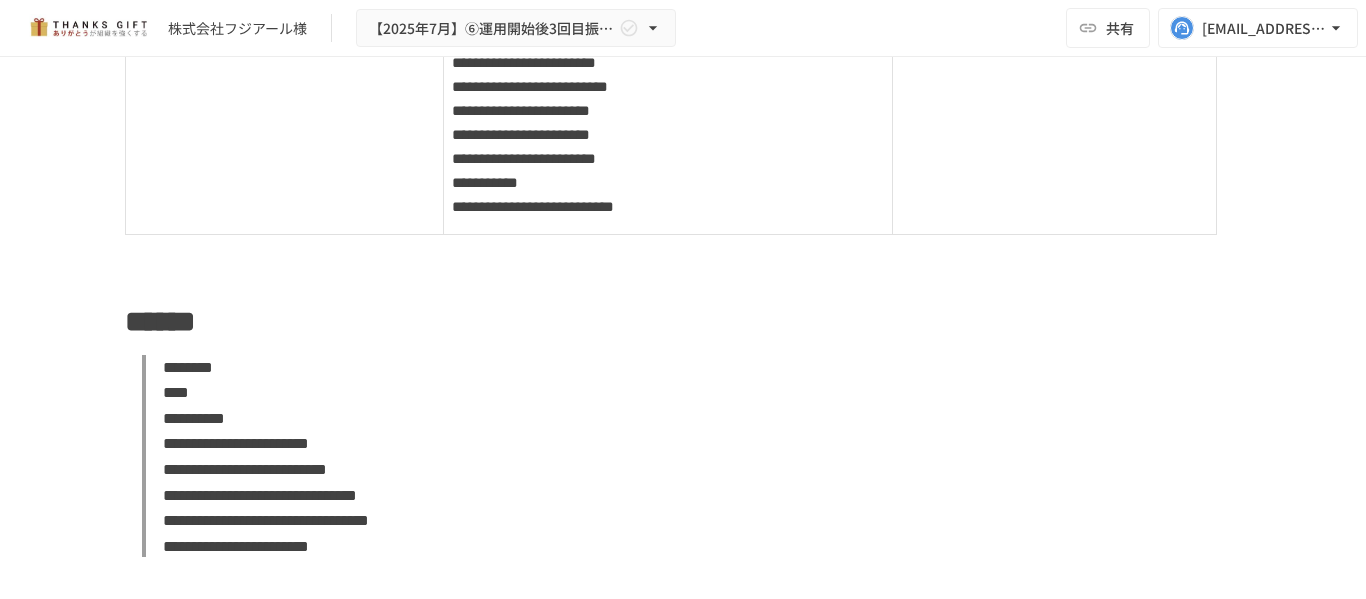 click on "**********" at bounding box center (683, 59) 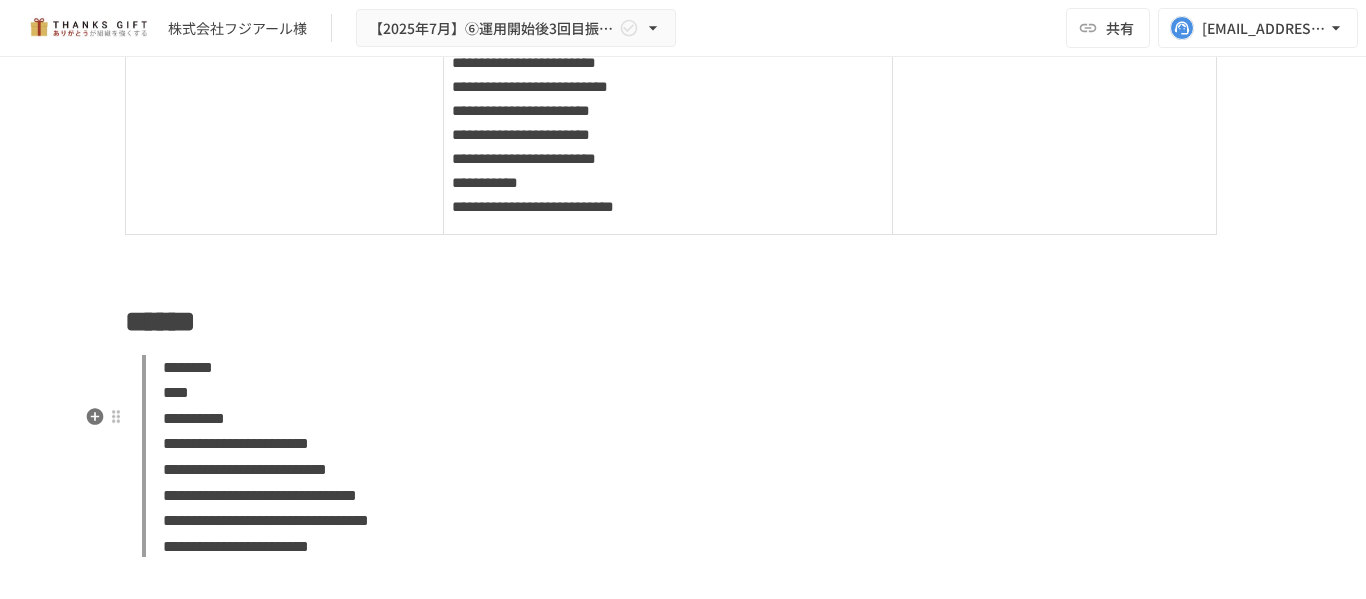 click on "**********" at bounding box center (683, 4774) 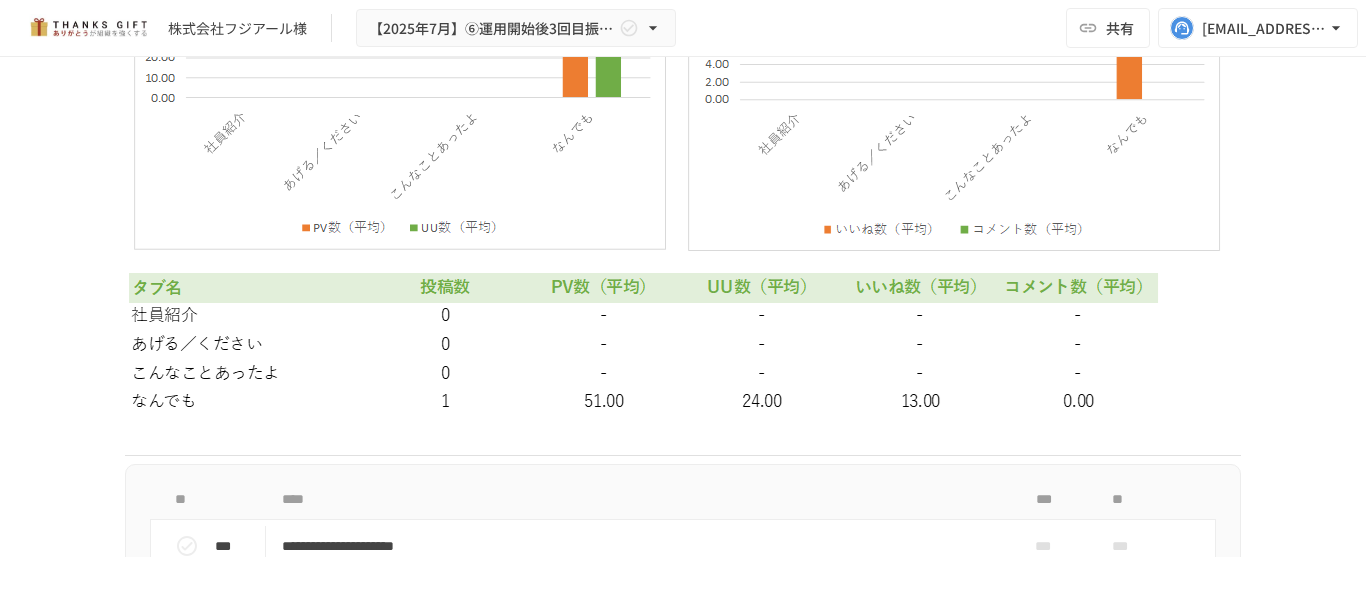 scroll, scrollTop: 6143, scrollLeft: 0, axis: vertical 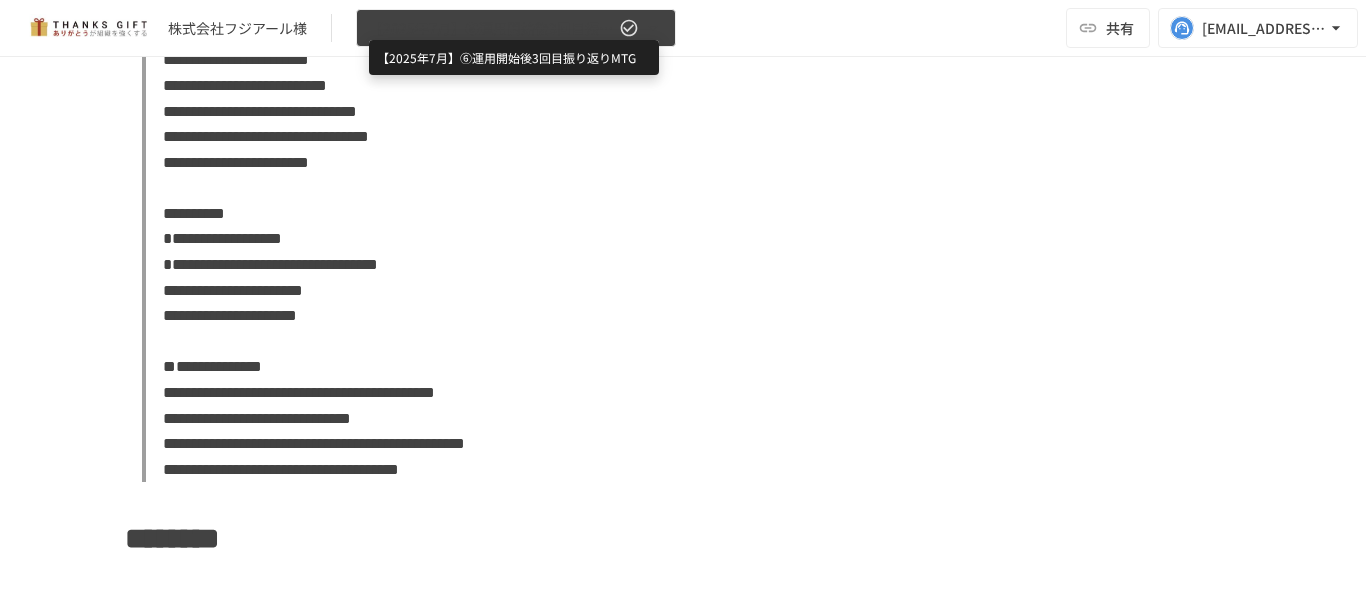 click on "【2025年7月】⑥運用開始後3回目振り返りMTG" at bounding box center [492, 28] 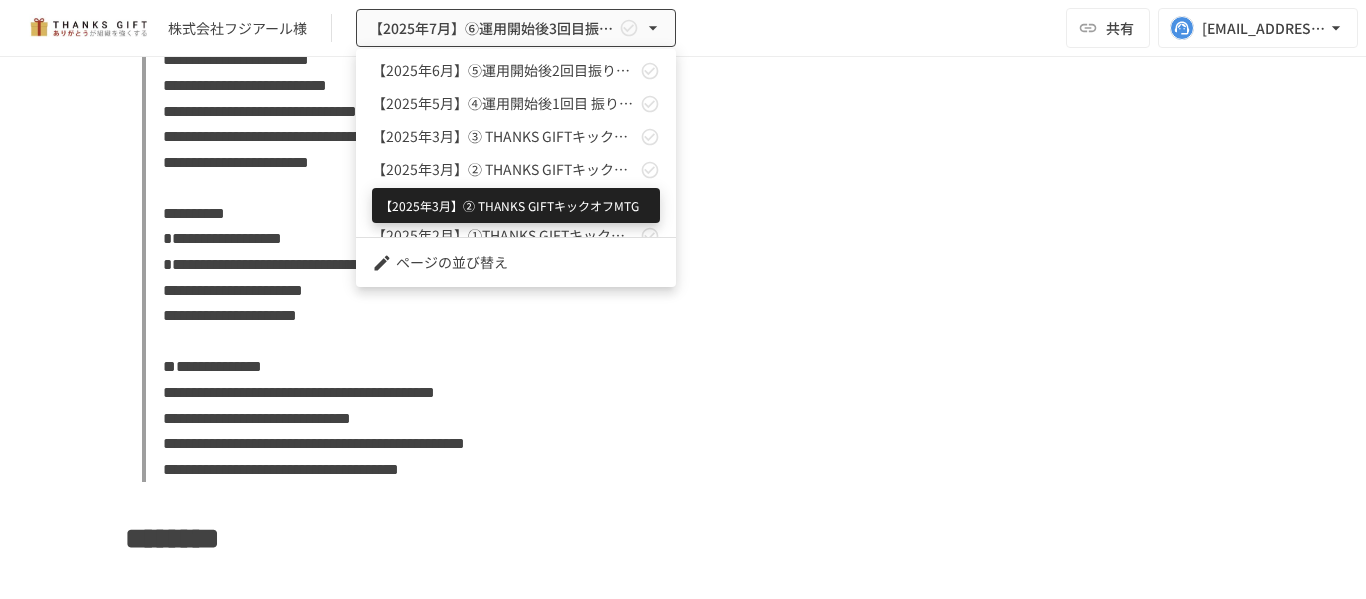 scroll, scrollTop: 55, scrollLeft: 0, axis: vertical 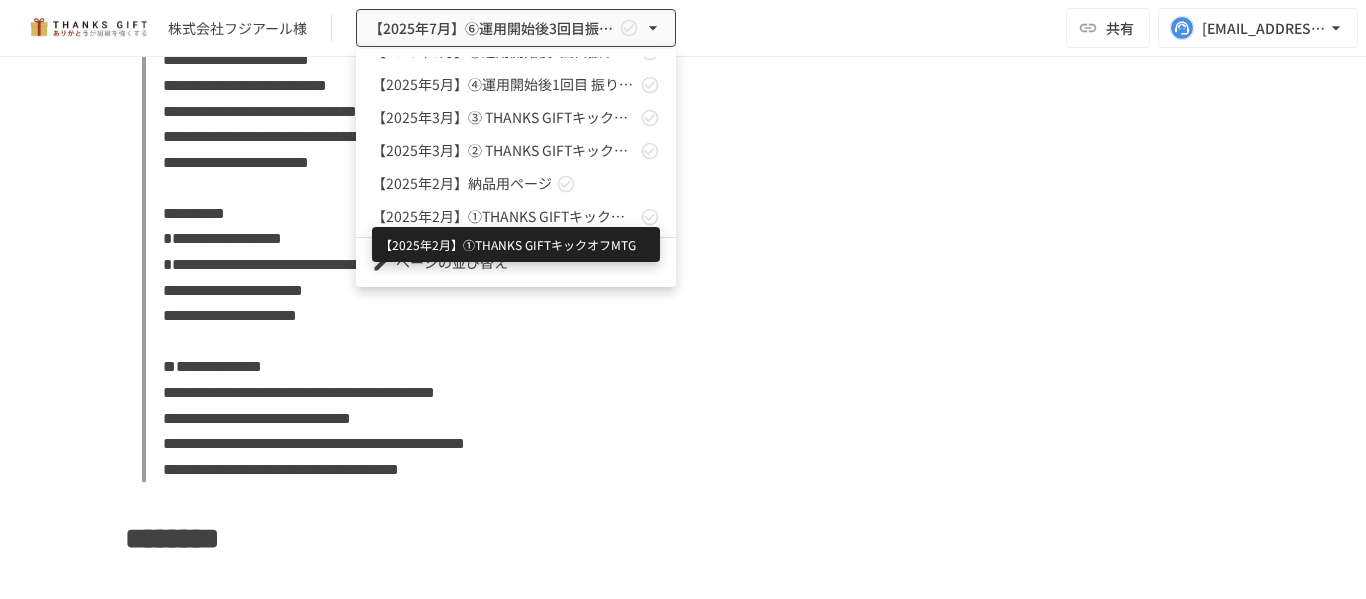 click on "【2025年2月】①THANKS GIFTキックオフMTG" at bounding box center (504, 216) 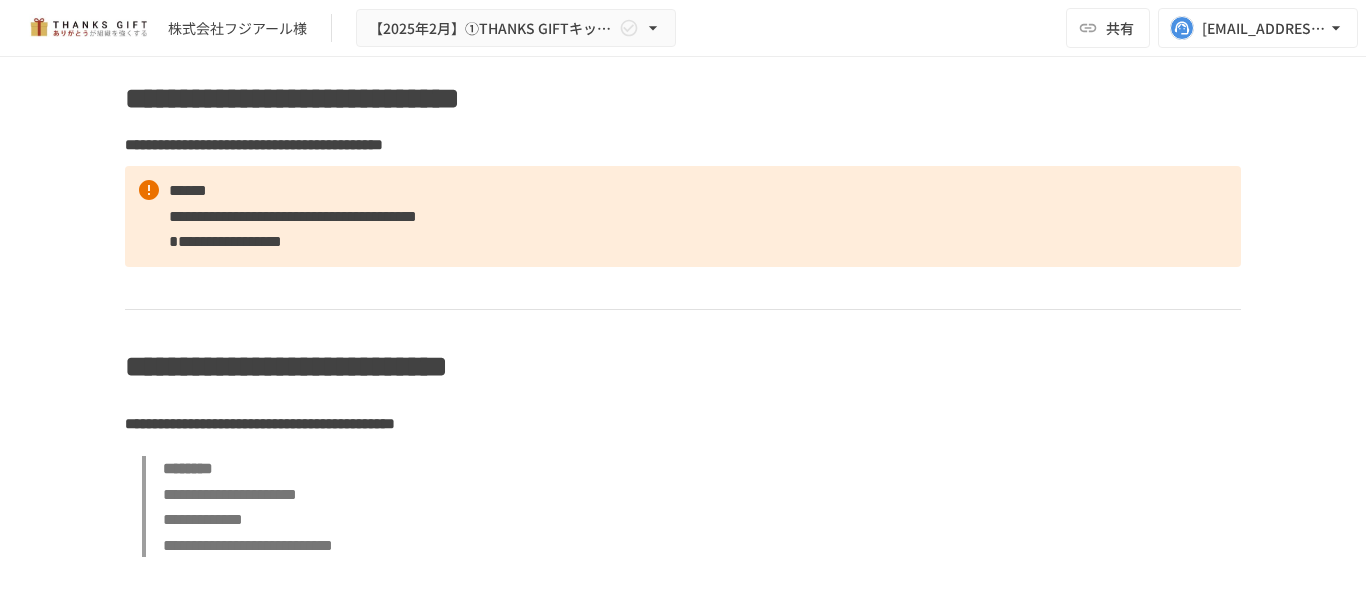 scroll, scrollTop: 4655, scrollLeft: 0, axis: vertical 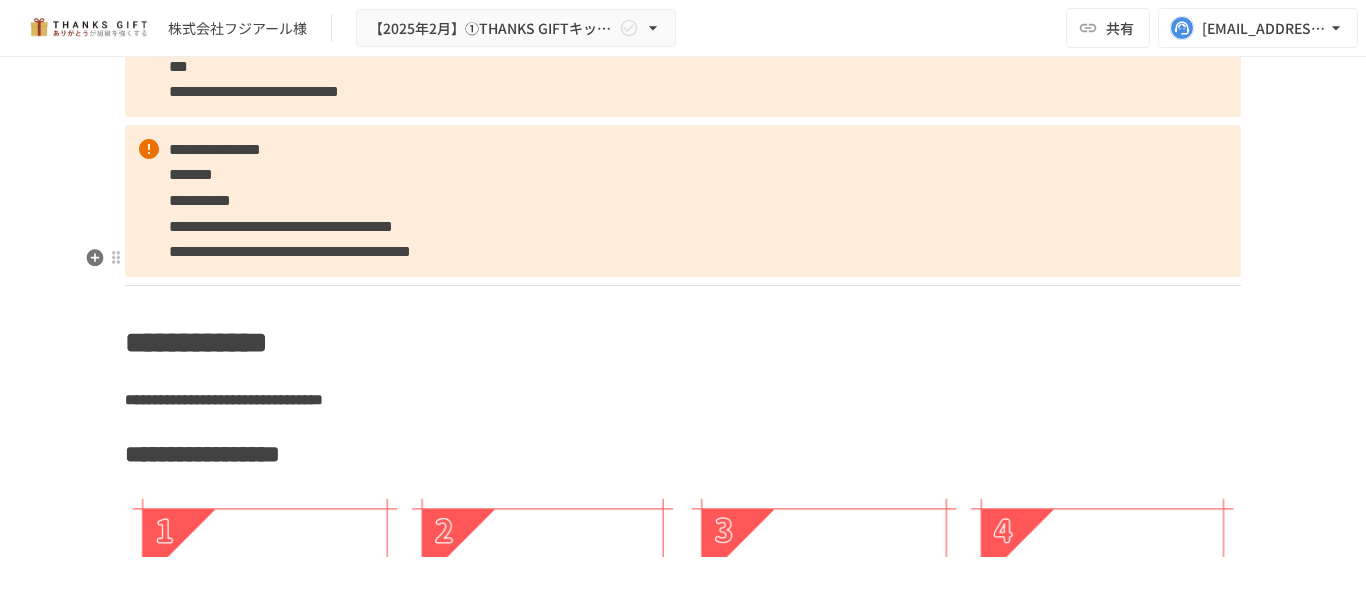 click on "**********" at bounding box center [290, 251] 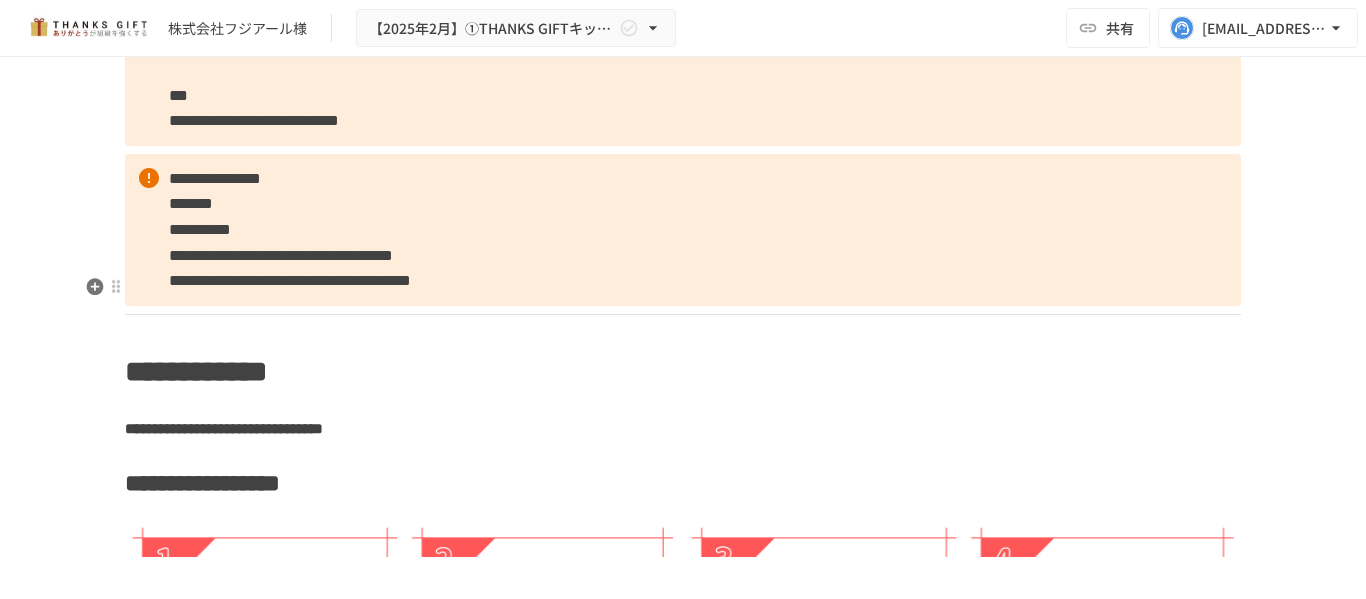 scroll, scrollTop: 4655, scrollLeft: 0, axis: vertical 